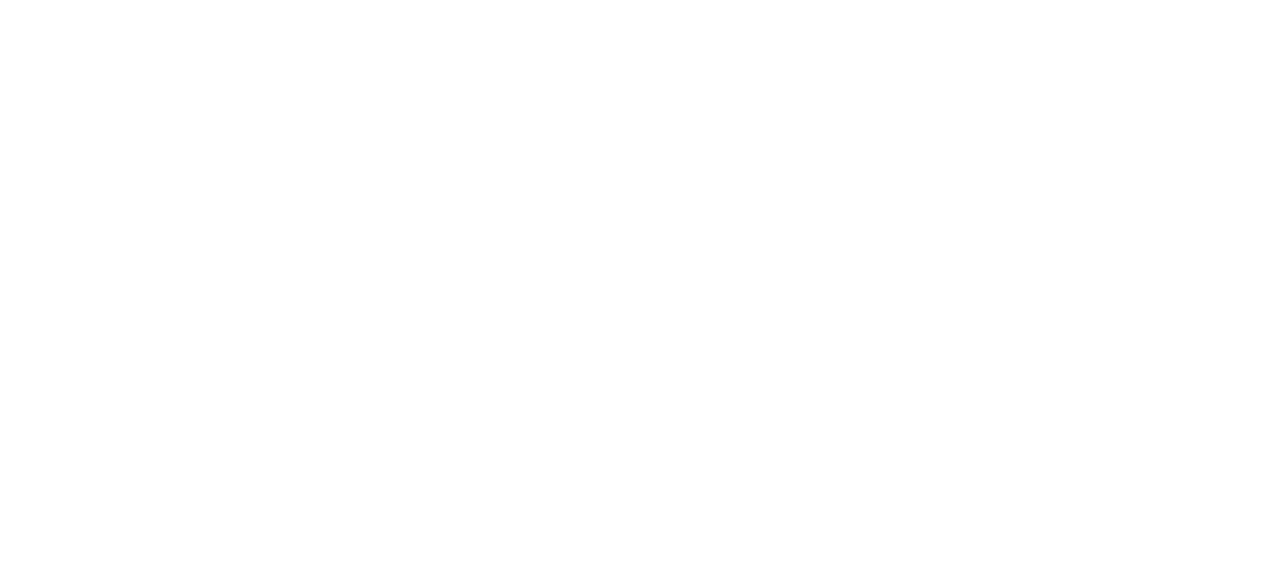 scroll, scrollTop: 2193, scrollLeft: 0, axis: vertical 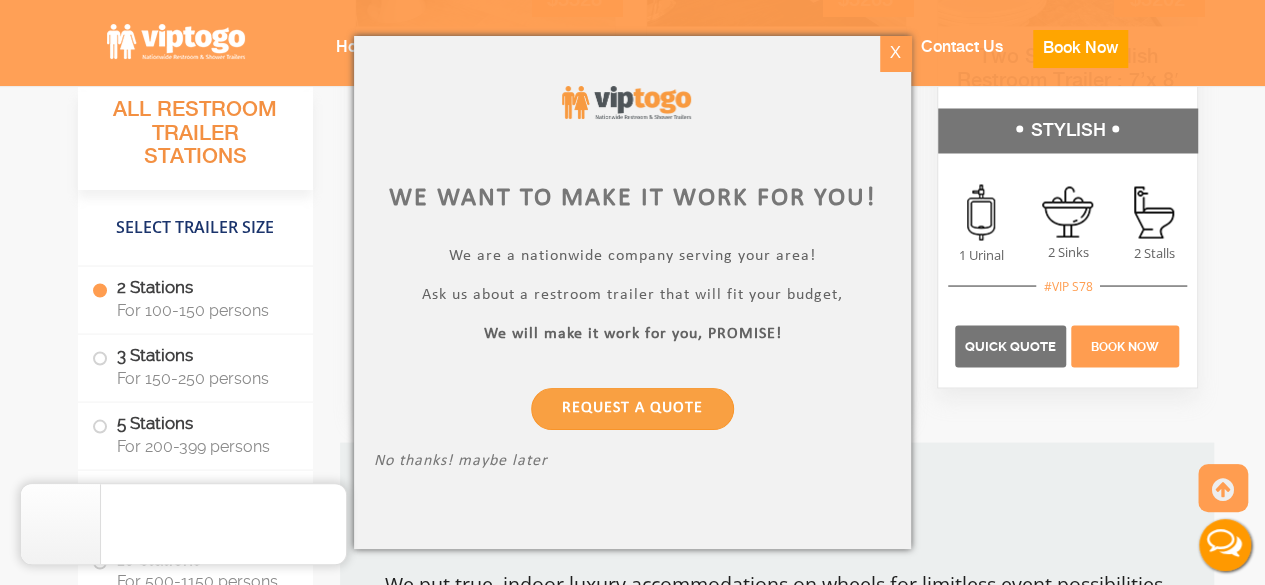 click on "X" at bounding box center (895, 53) 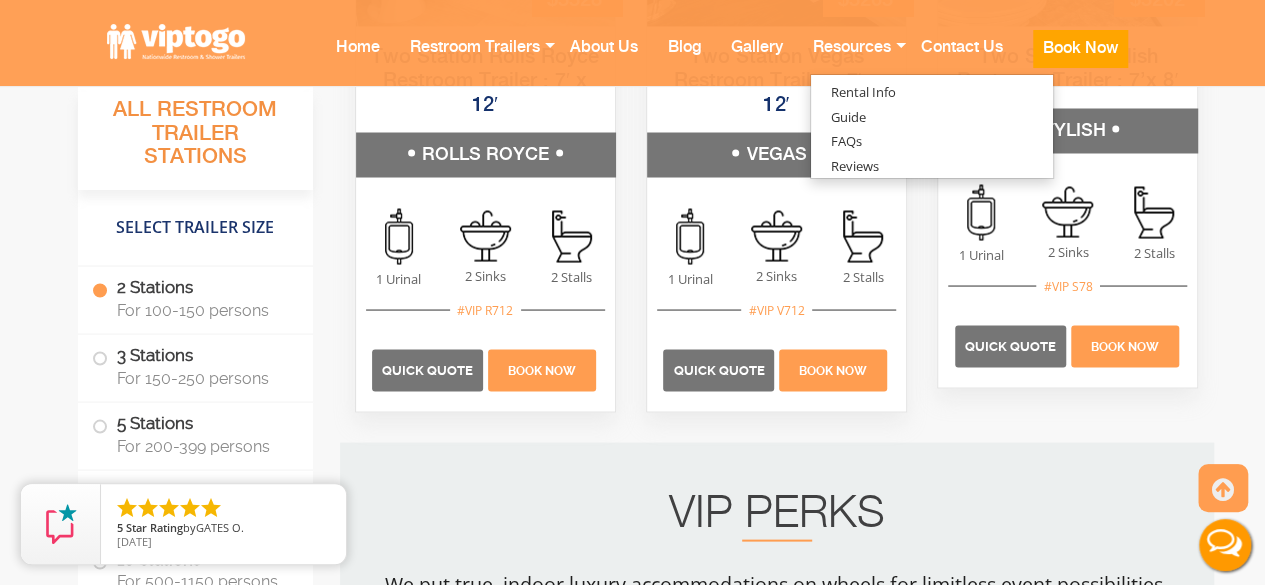 click on "Book Now" at bounding box center (1080, 49) 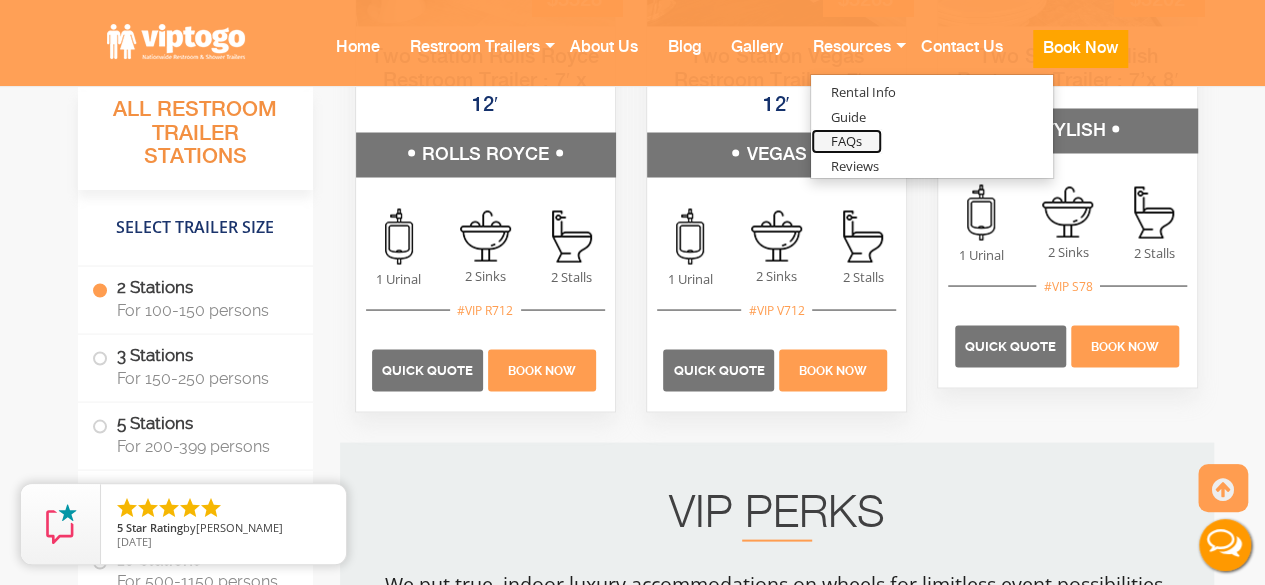 click on "FAQs" at bounding box center [846, 141] 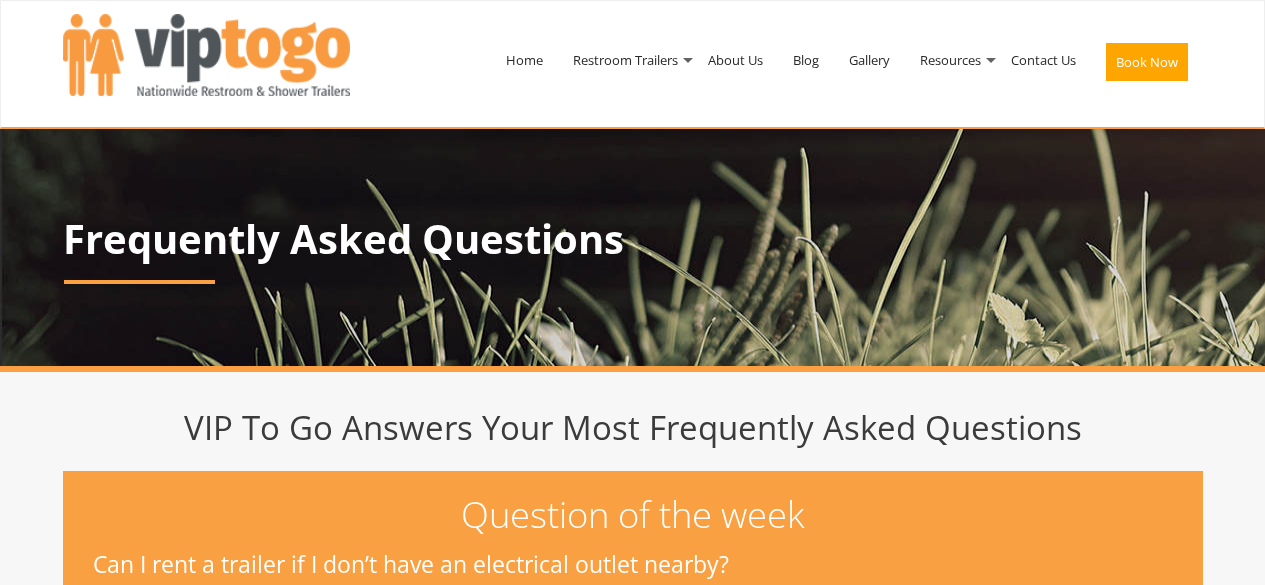 scroll, scrollTop: 0, scrollLeft: 0, axis: both 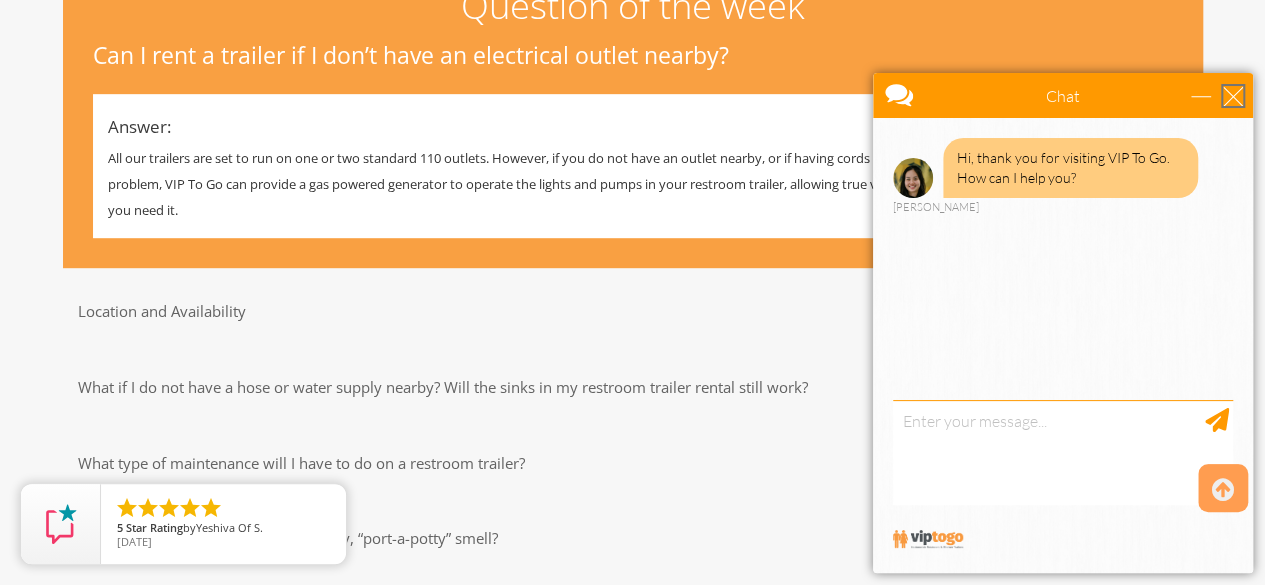 click at bounding box center [1233, 96] 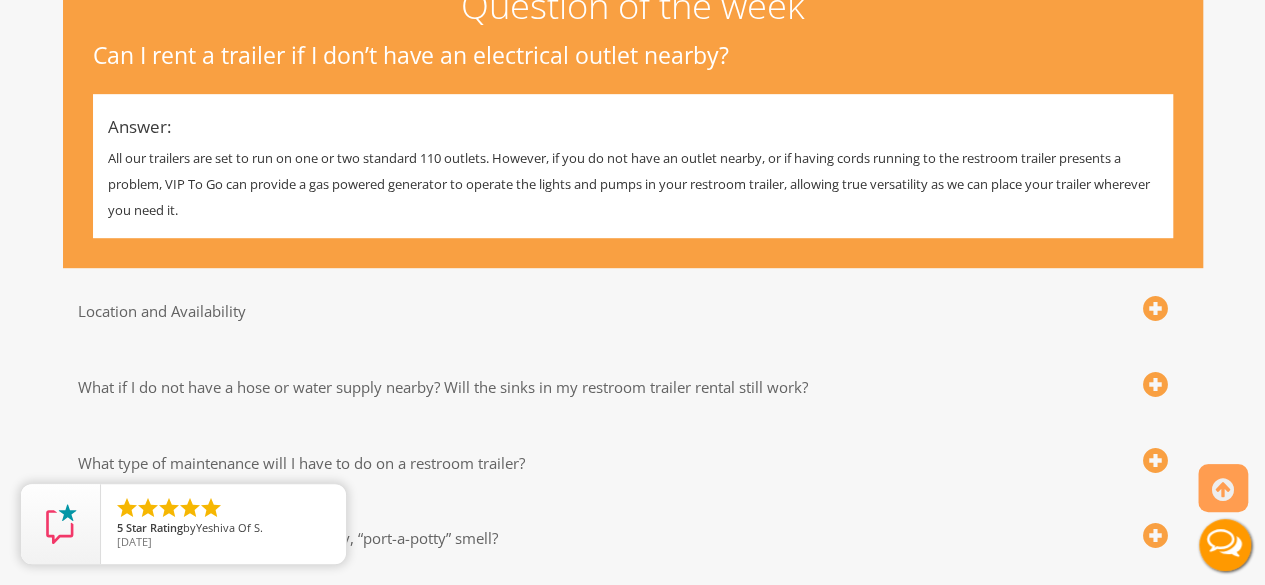scroll, scrollTop: 0, scrollLeft: 0, axis: both 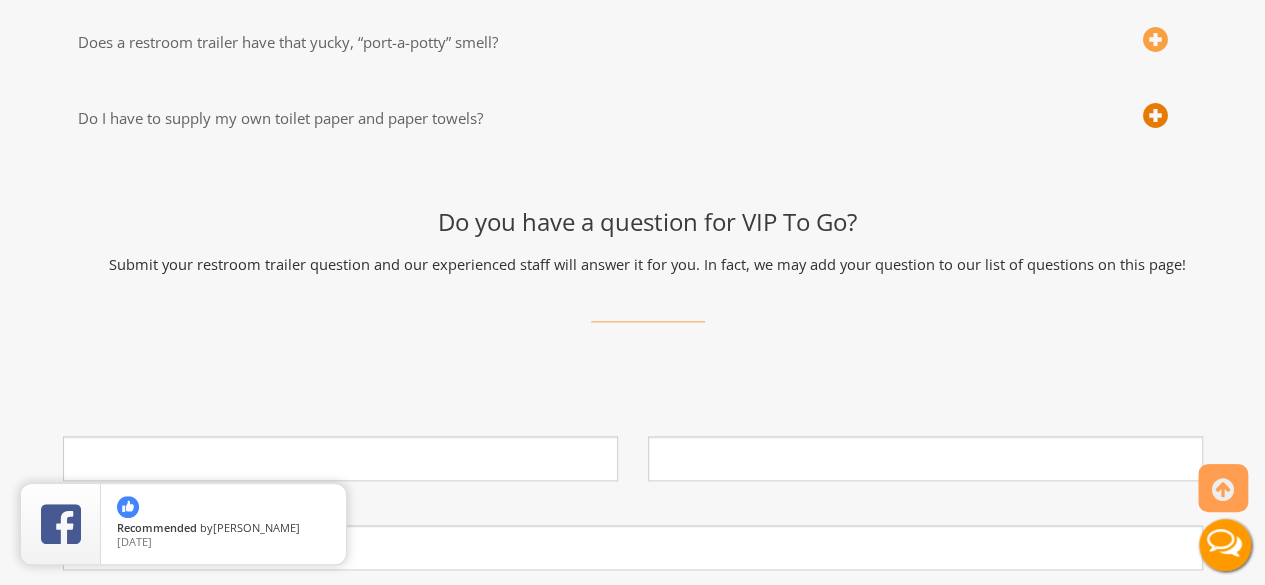 click at bounding box center [1155, 116] 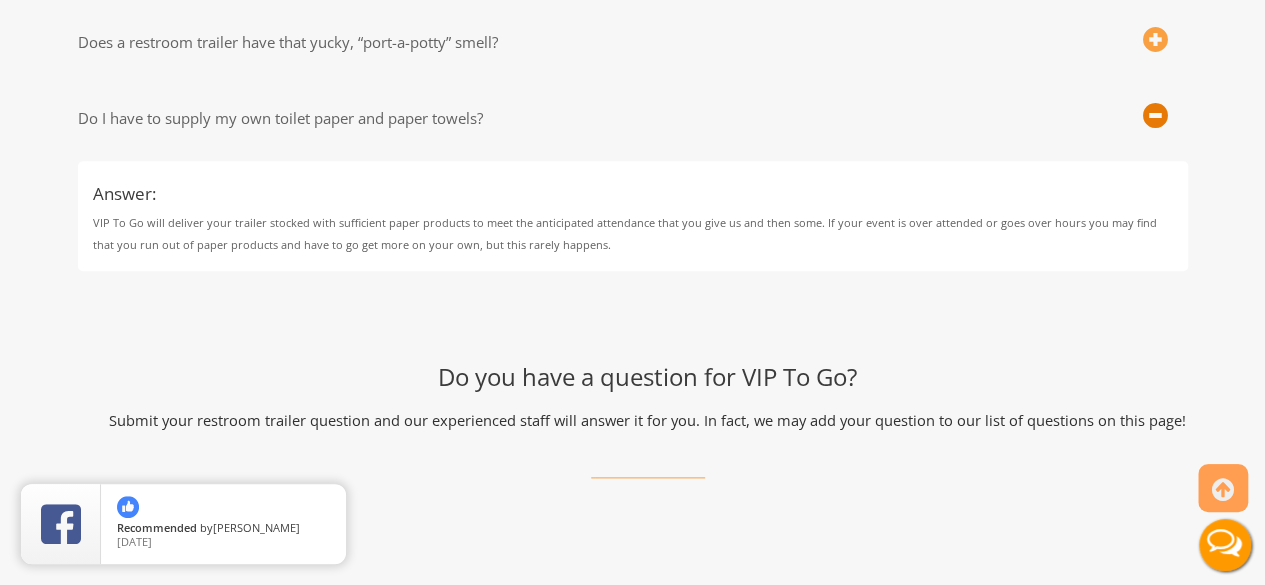 click at bounding box center [1155, 116] 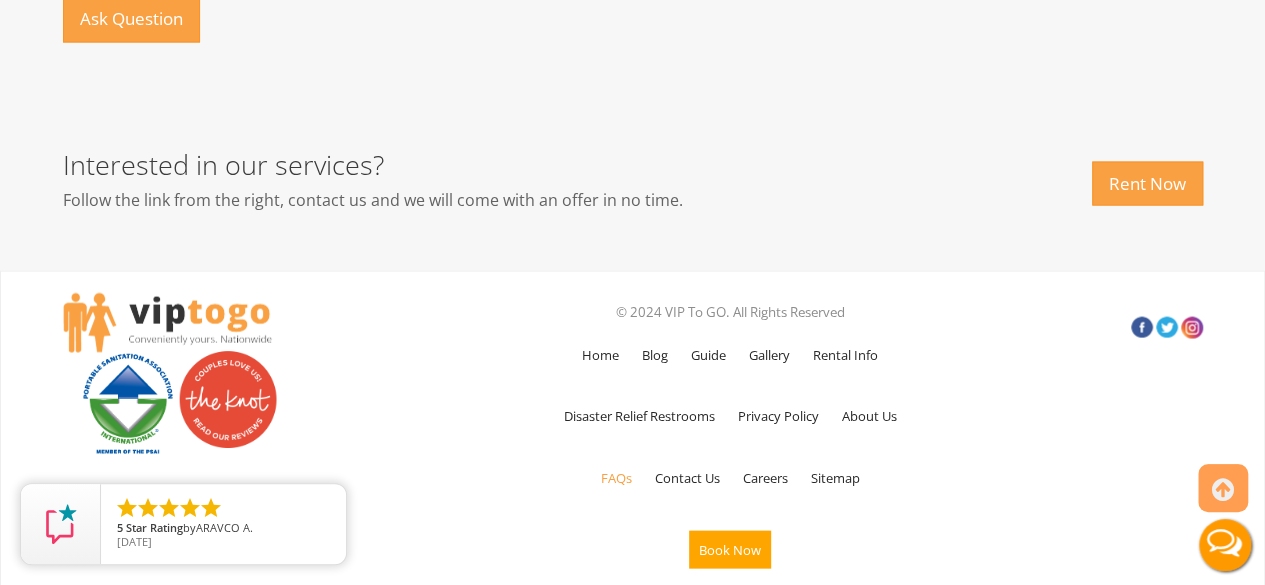 scroll, scrollTop: 1856, scrollLeft: 0, axis: vertical 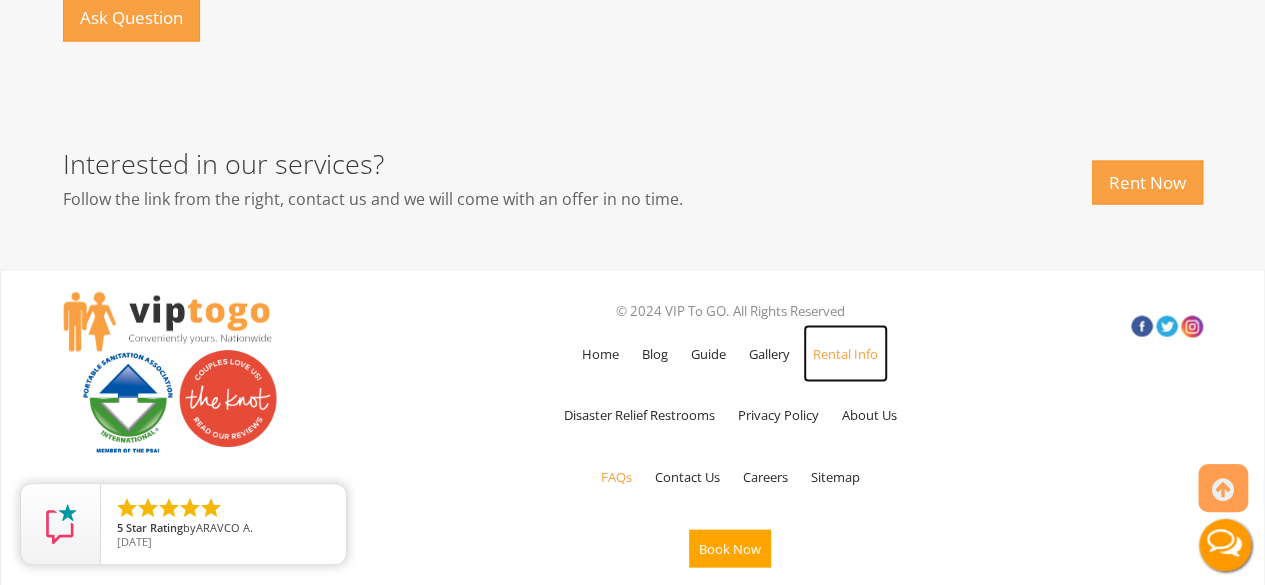 click on "Rental Info" at bounding box center [845, 353] 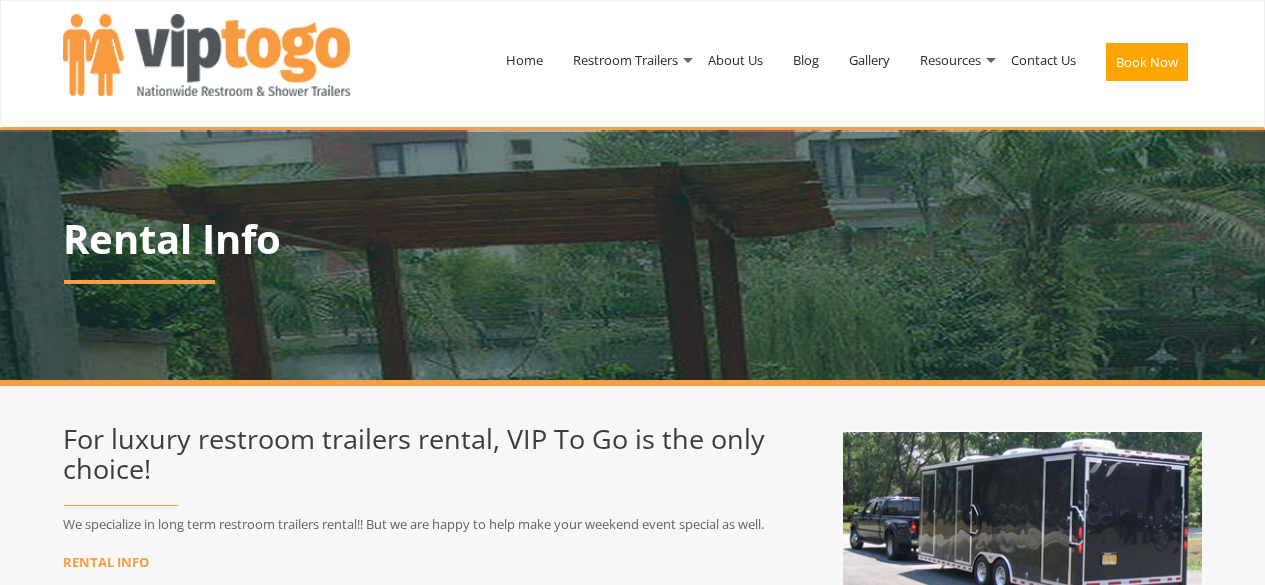 scroll, scrollTop: 0, scrollLeft: 0, axis: both 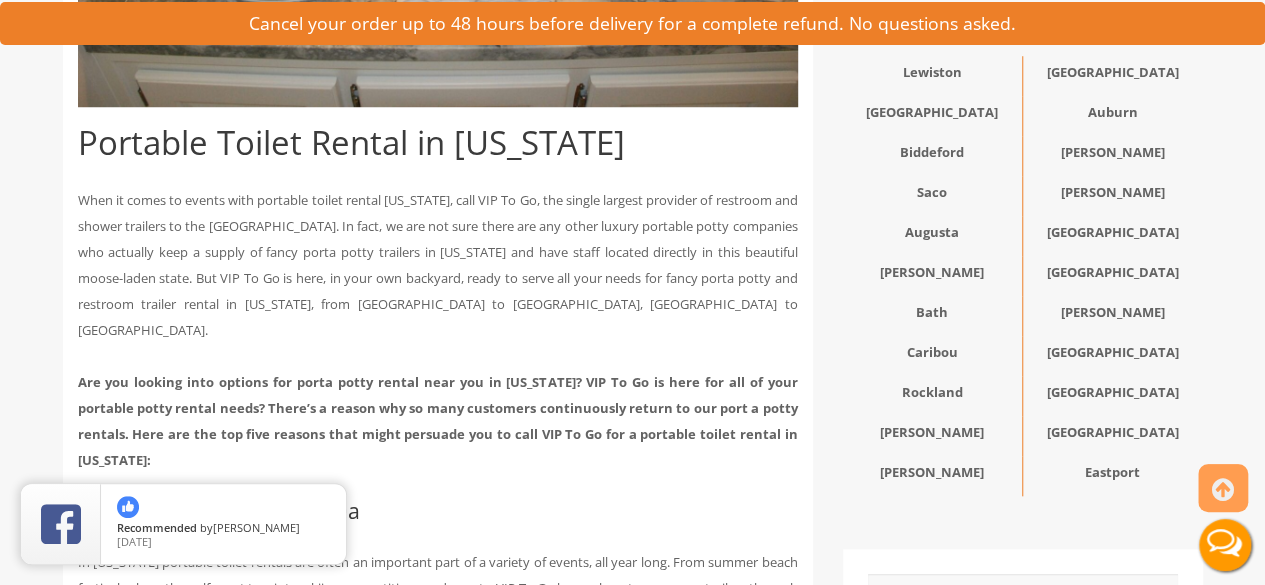 click on "Rockland" at bounding box center [933, 396] 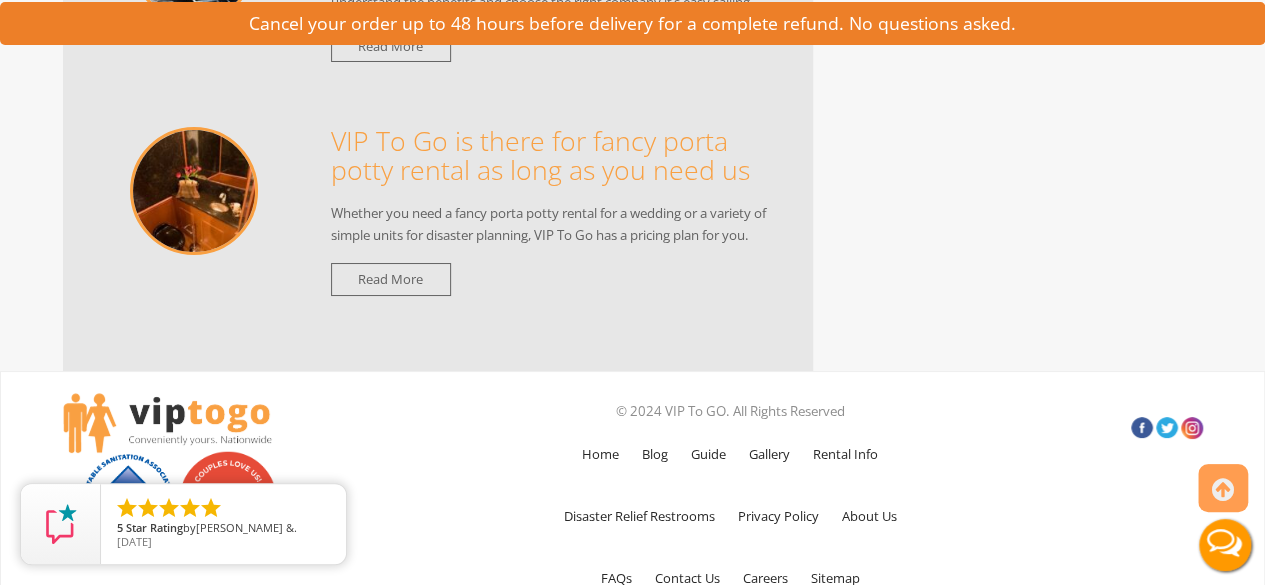 scroll, scrollTop: 3387, scrollLeft: 0, axis: vertical 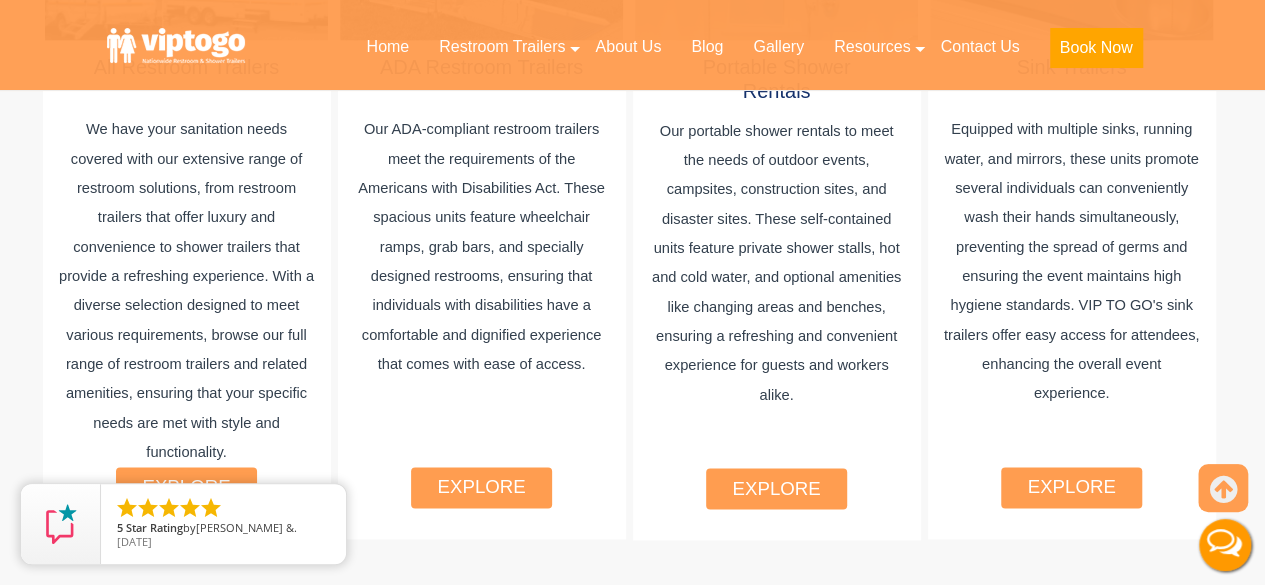 click on "explore" at bounding box center [186, 487] 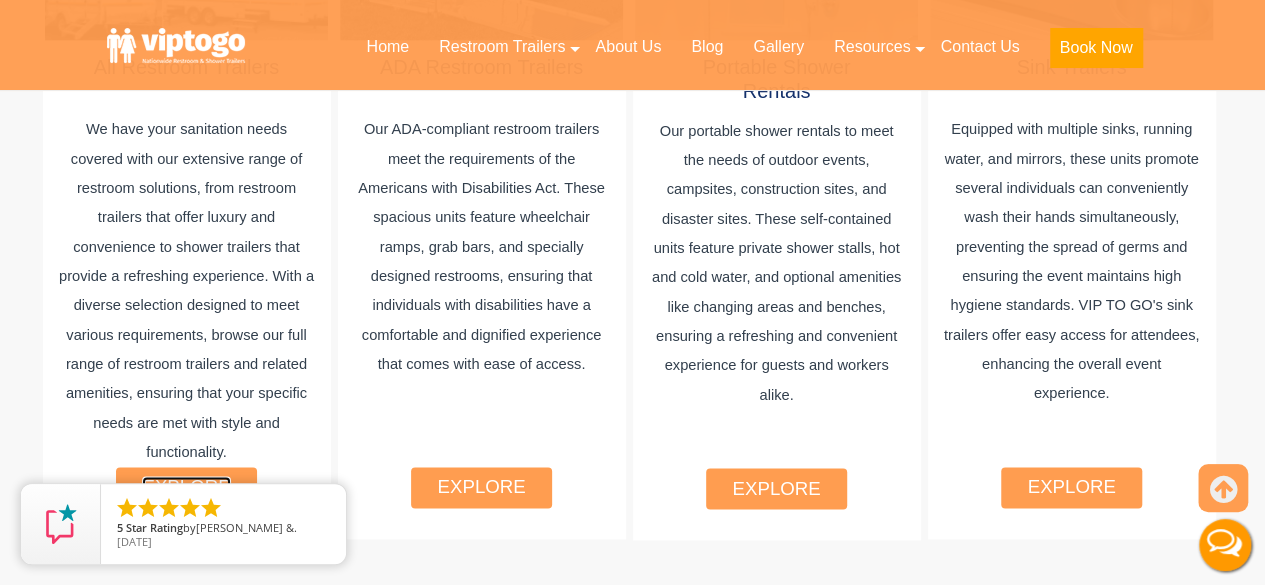 click on "explore" at bounding box center (186, 486) 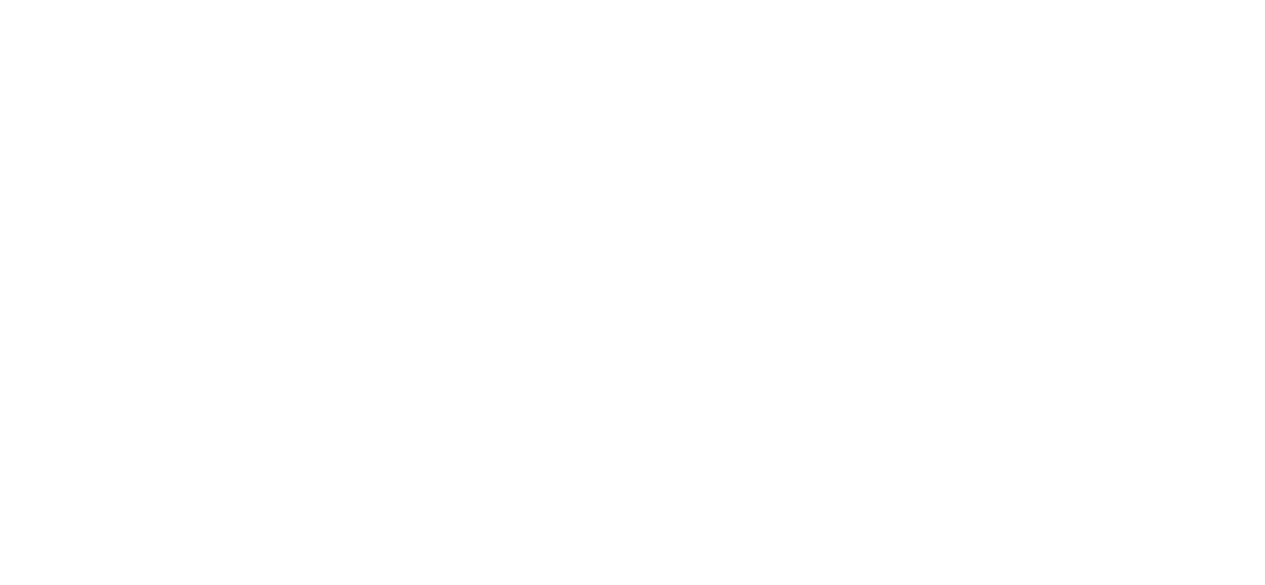scroll, scrollTop: 0, scrollLeft: 0, axis: both 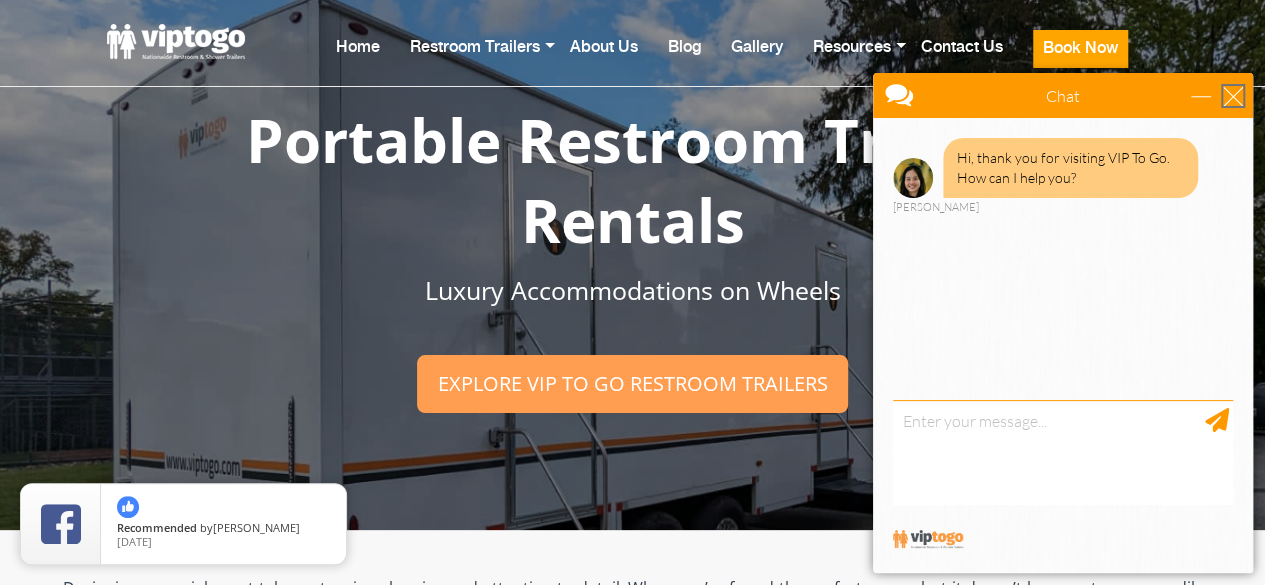 click at bounding box center [1233, 96] 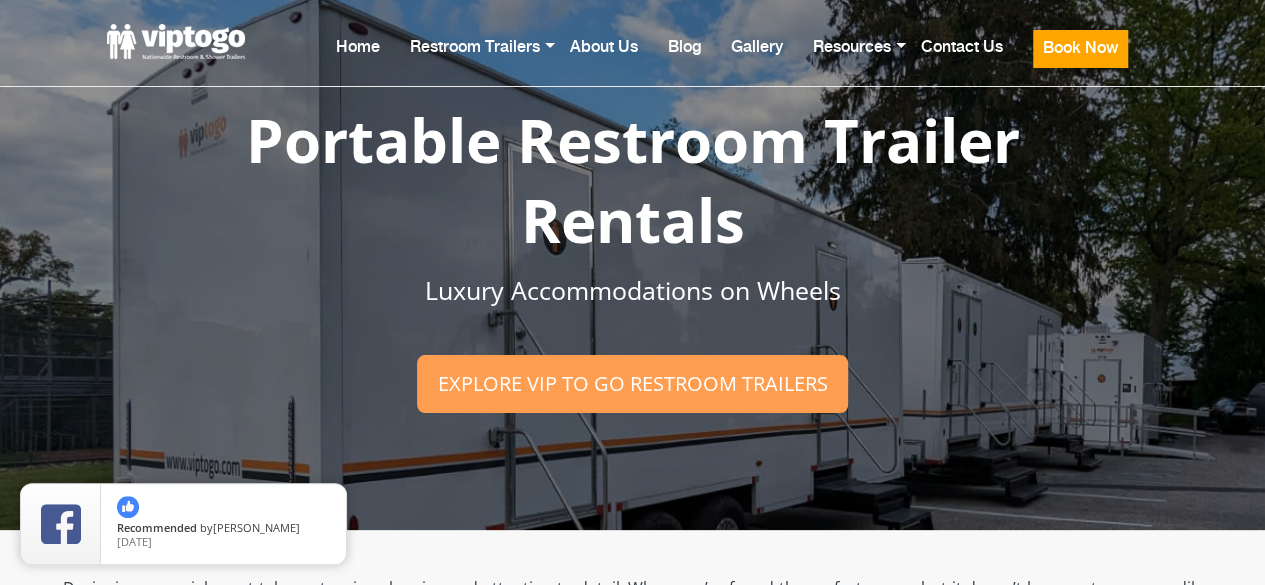 scroll, scrollTop: 0, scrollLeft: 0, axis: both 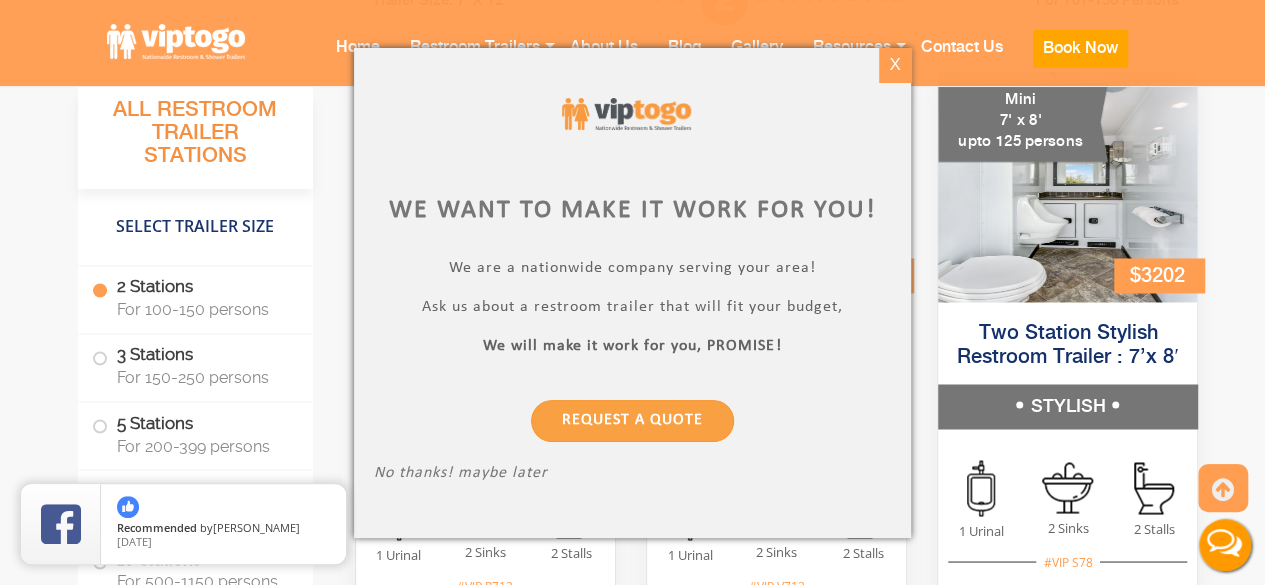 click on "X" at bounding box center (895, 65) 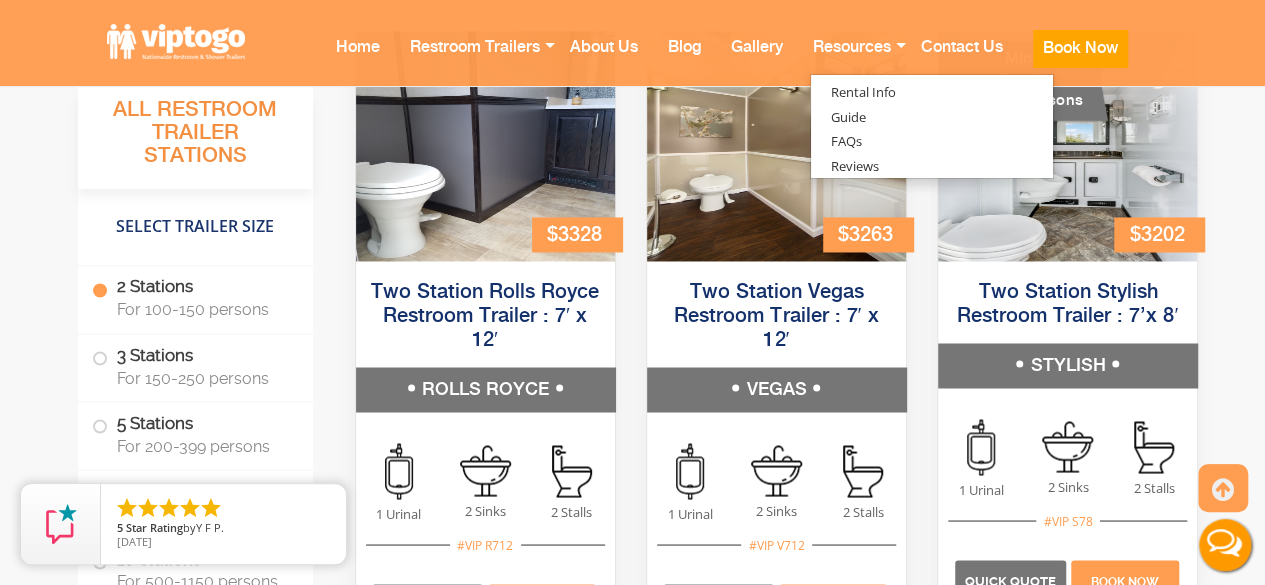 scroll, scrollTop: 1542, scrollLeft: 0, axis: vertical 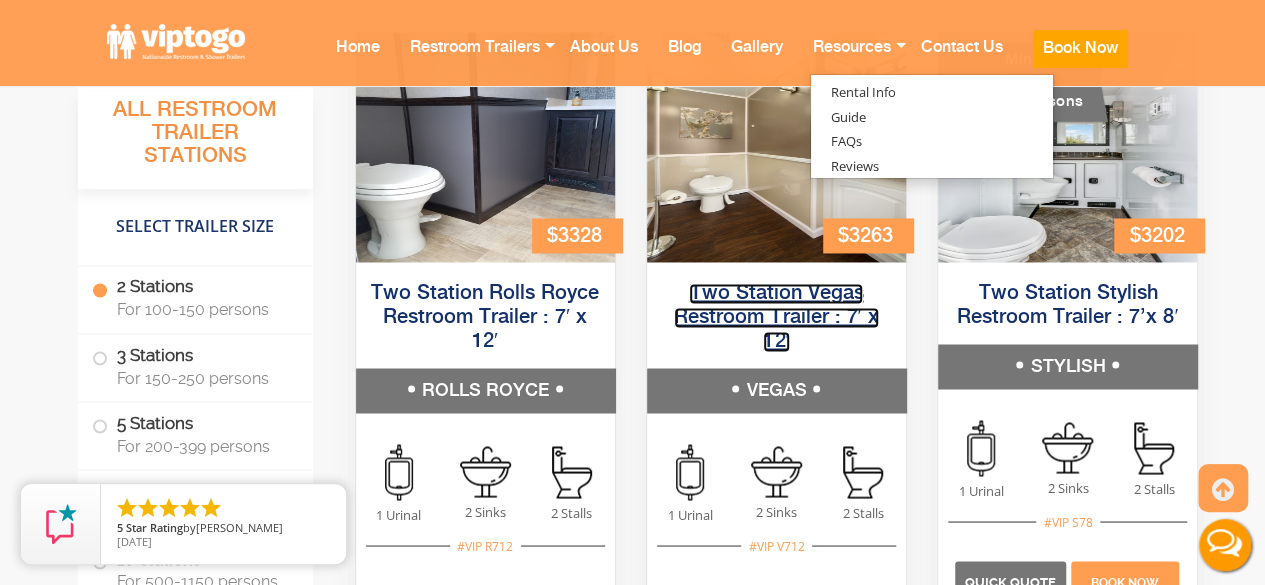 click on "Two Station Vegas Restroom Trailer : 7′ x 12′" at bounding box center (776, 317) 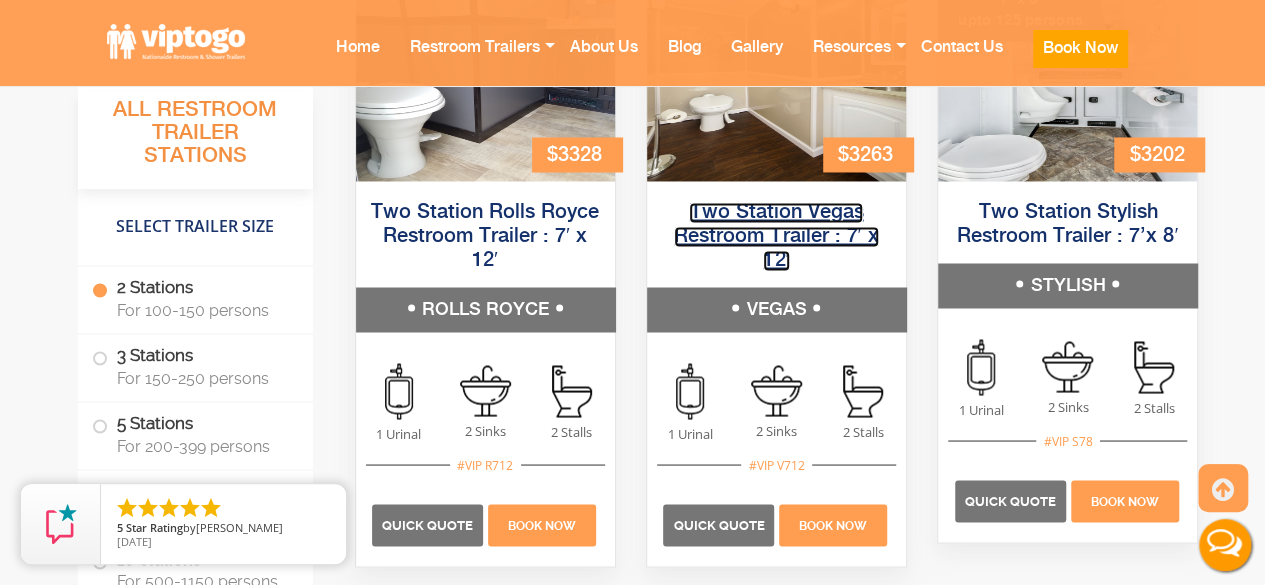 scroll, scrollTop: 1629, scrollLeft: 0, axis: vertical 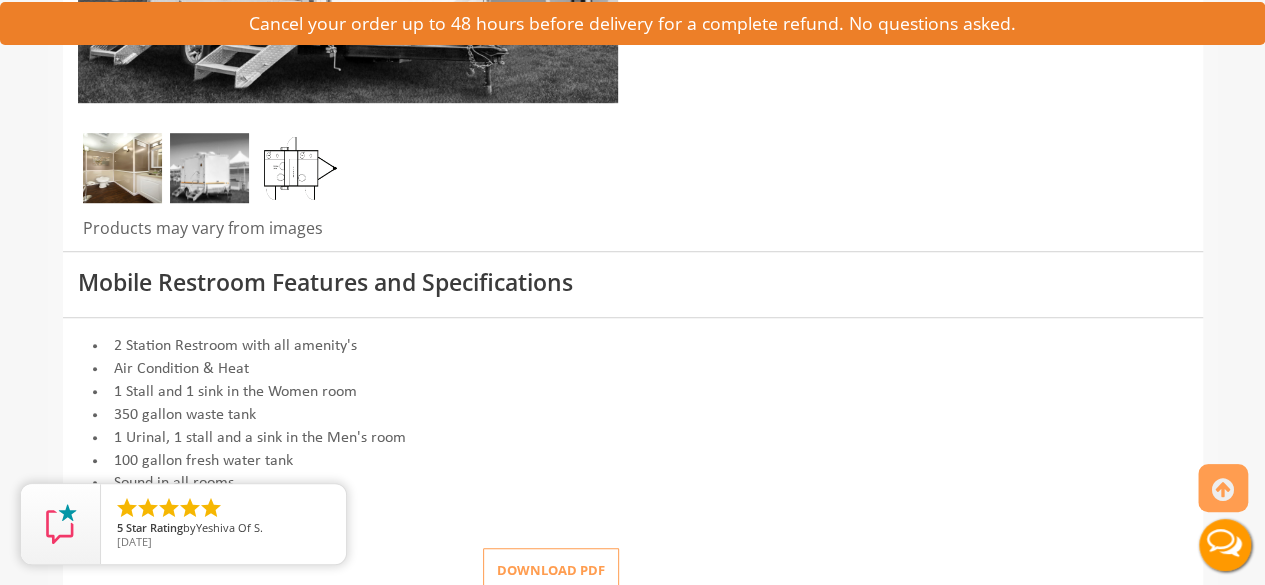 click at bounding box center [297, 168] 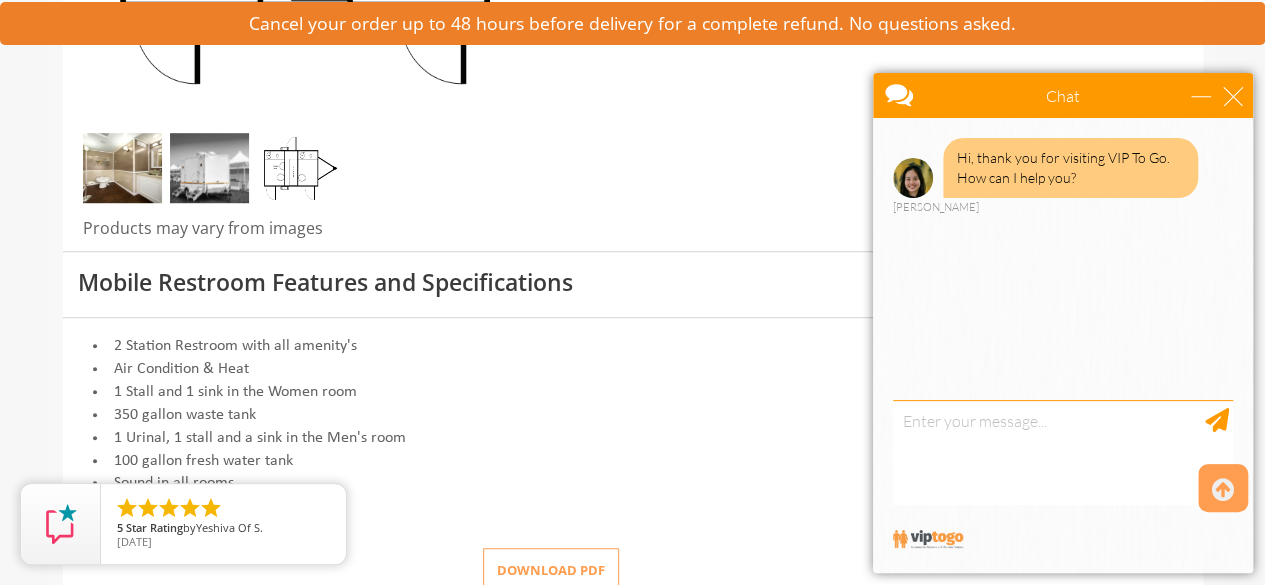 click on "Chat" at bounding box center [1063, 95] 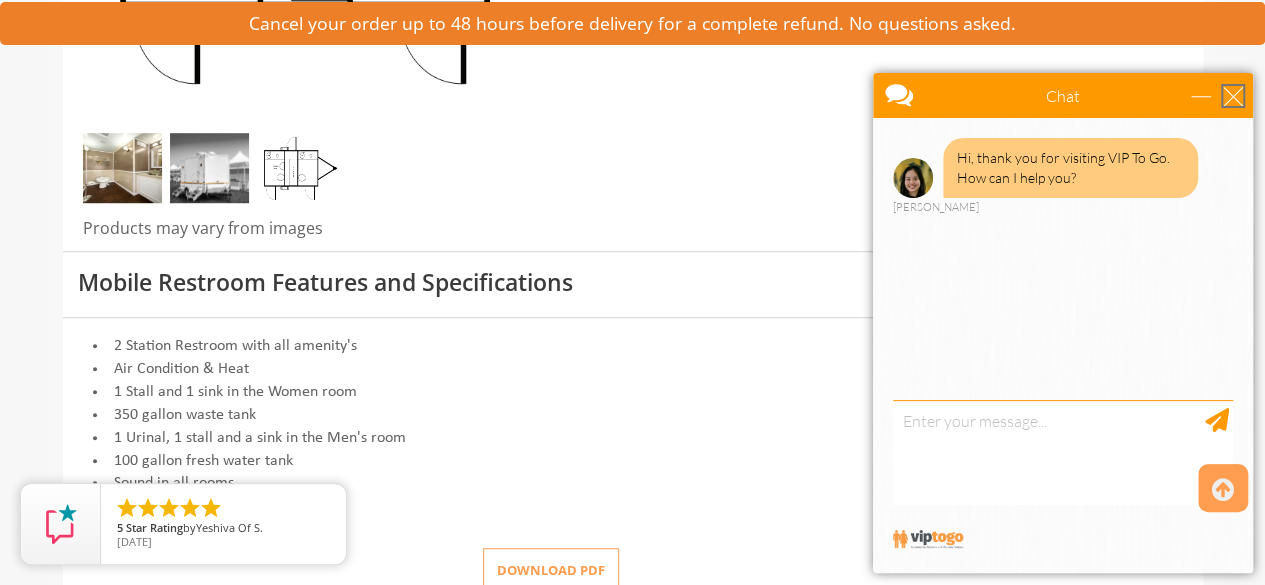 click at bounding box center (1233, 96) 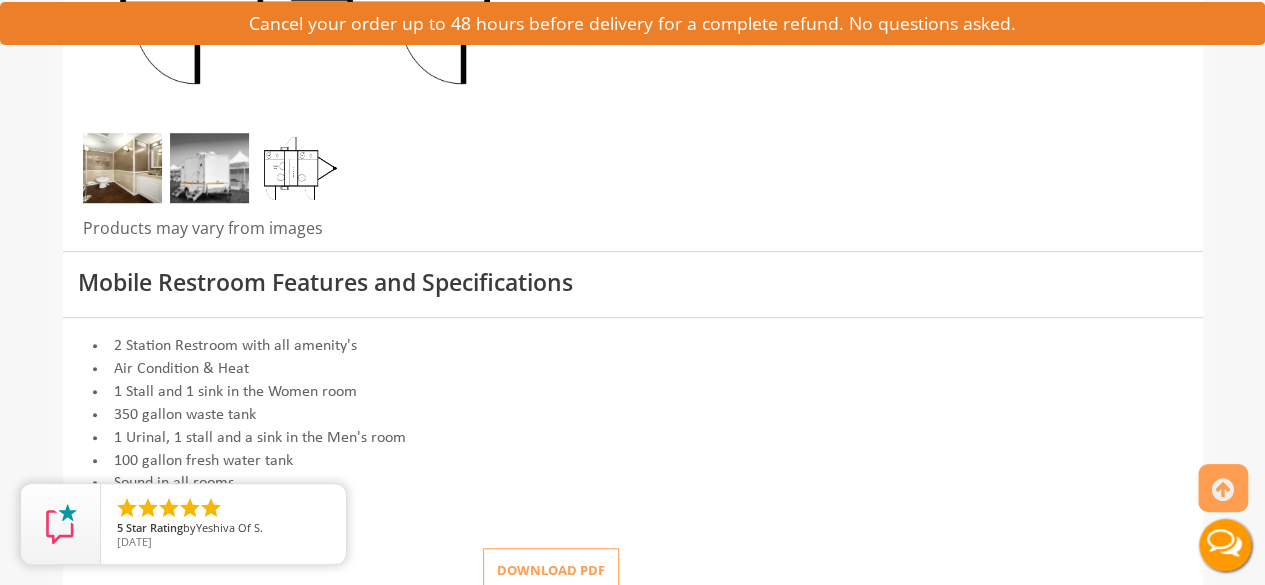 scroll, scrollTop: 0, scrollLeft: 0, axis: both 